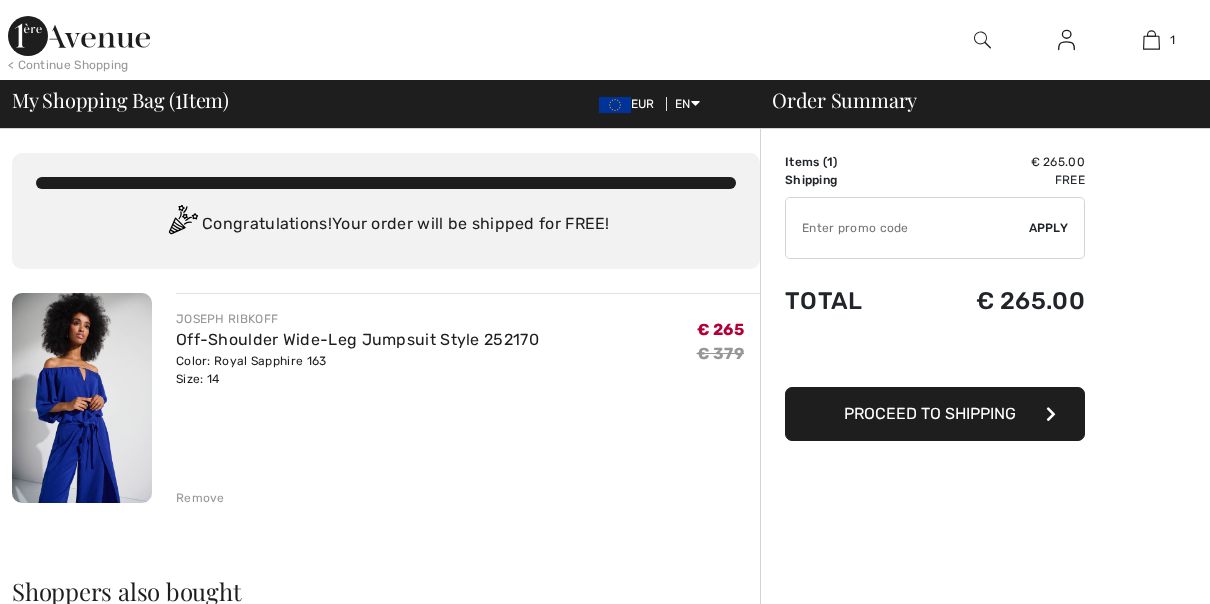 scroll, scrollTop: 0, scrollLeft: 0, axis: both 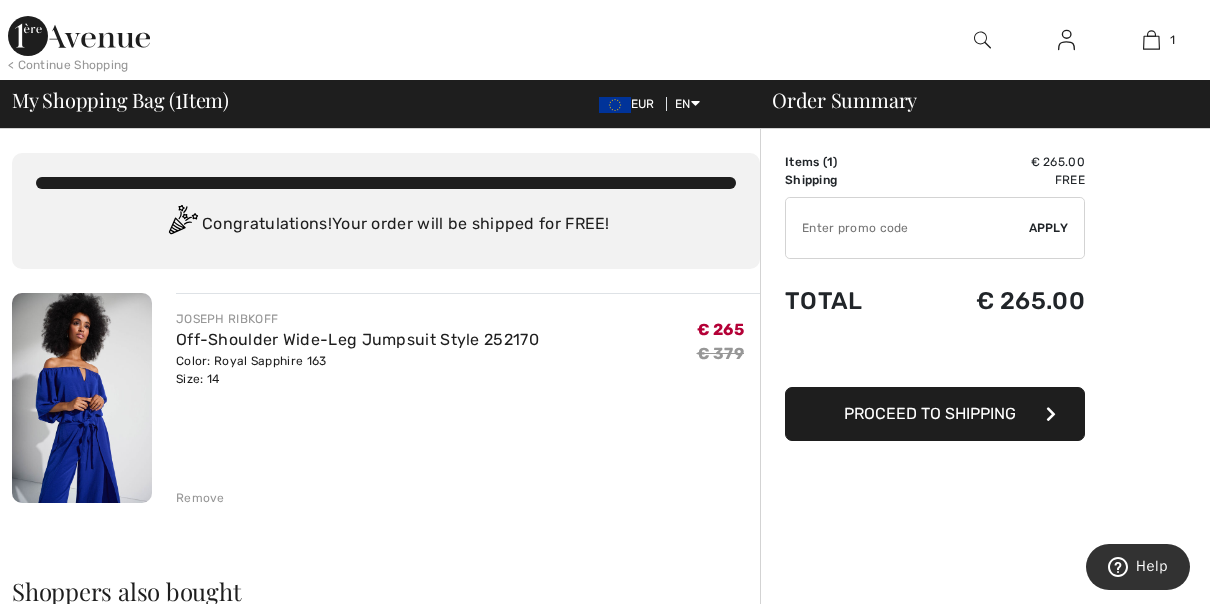 click at bounding box center [82, 398] 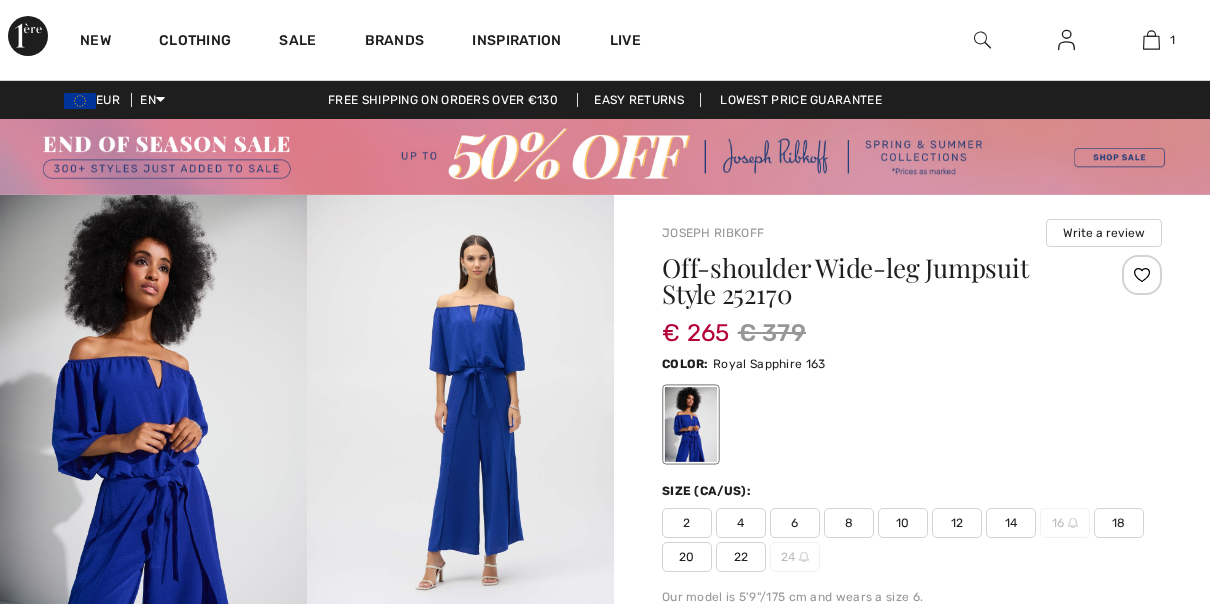 scroll, scrollTop: 0, scrollLeft: 0, axis: both 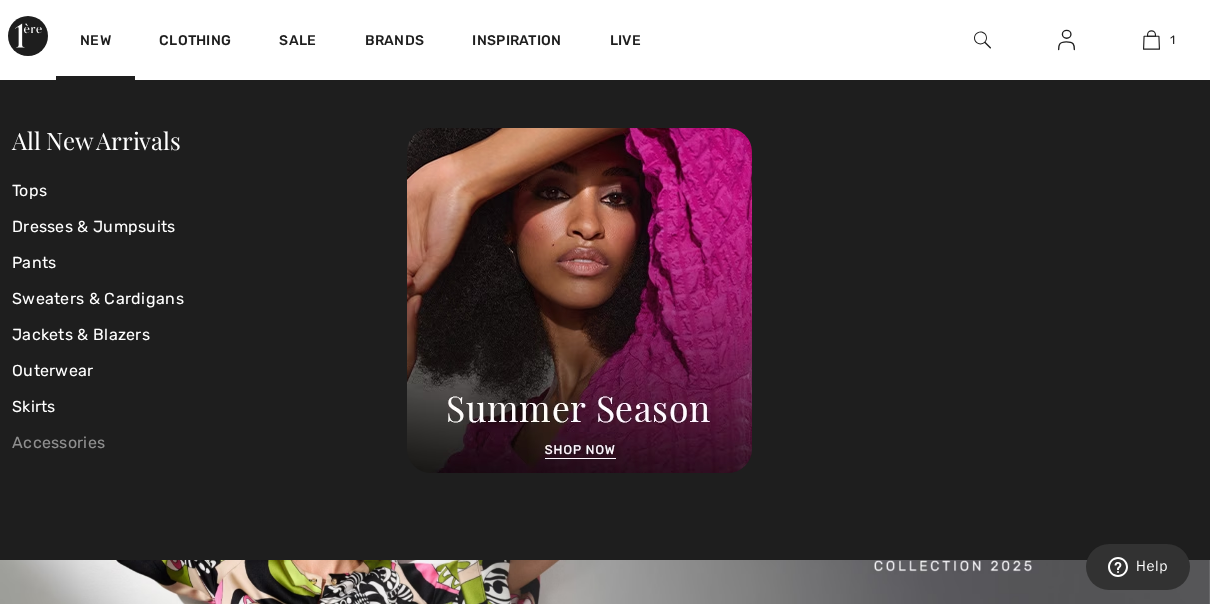 click on "Accessories" at bounding box center [209, 443] 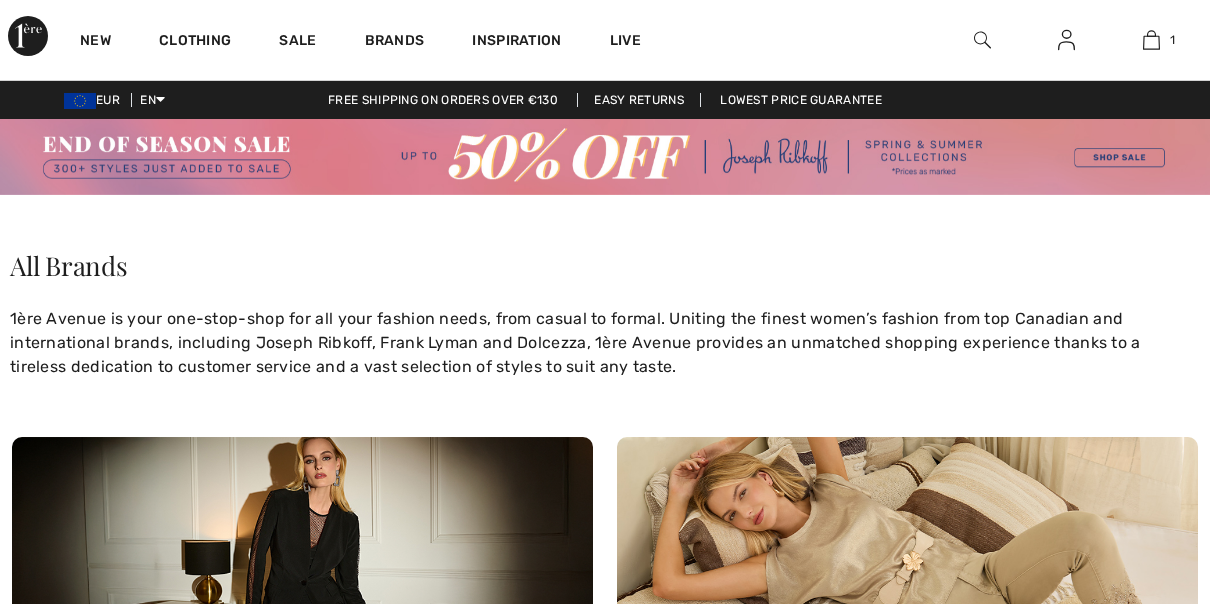 scroll, scrollTop: 0, scrollLeft: 0, axis: both 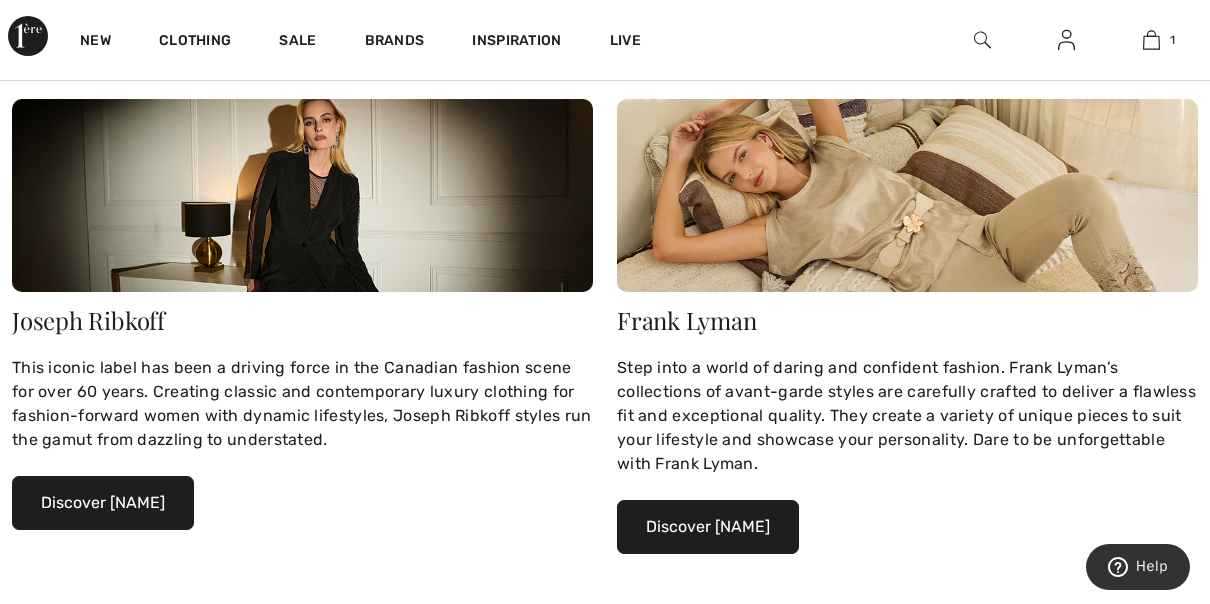 click on "Discover Joseph Ribkoff" at bounding box center (103, 503) 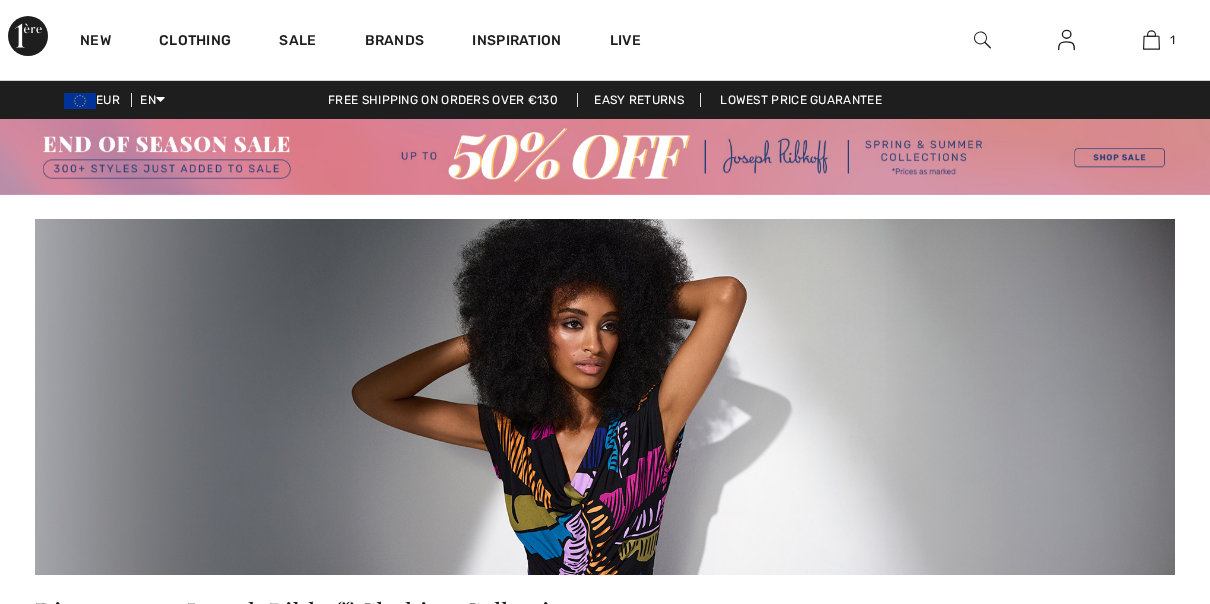 scroll, scrollTop: 0, scrollLeft: 0, axis: both 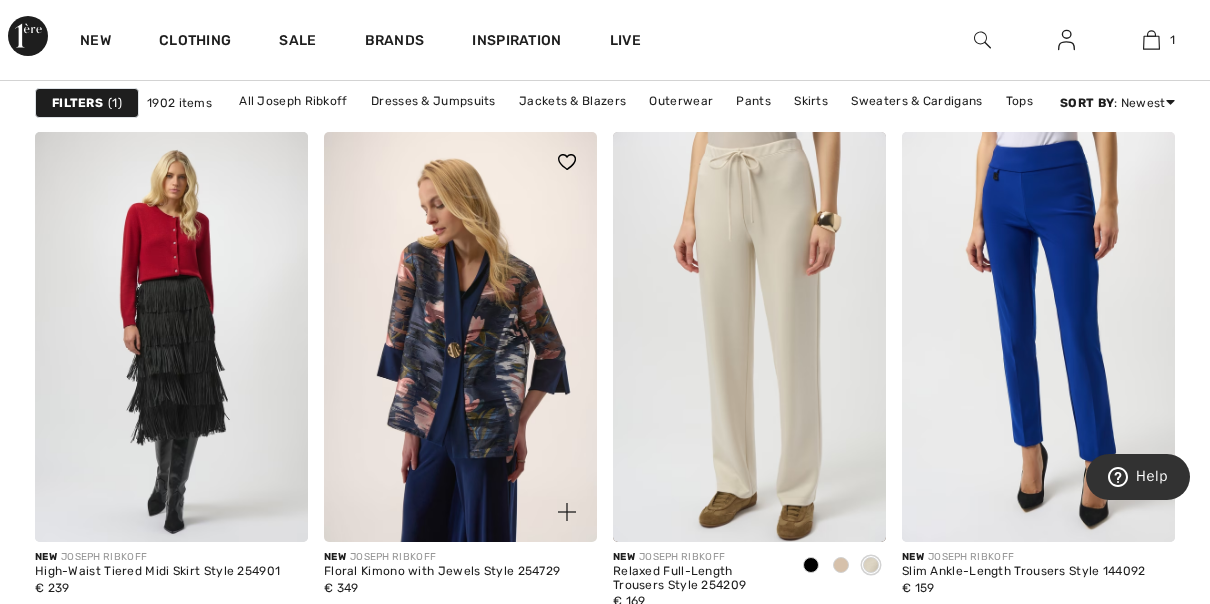 click at bounding box center (460, 337) 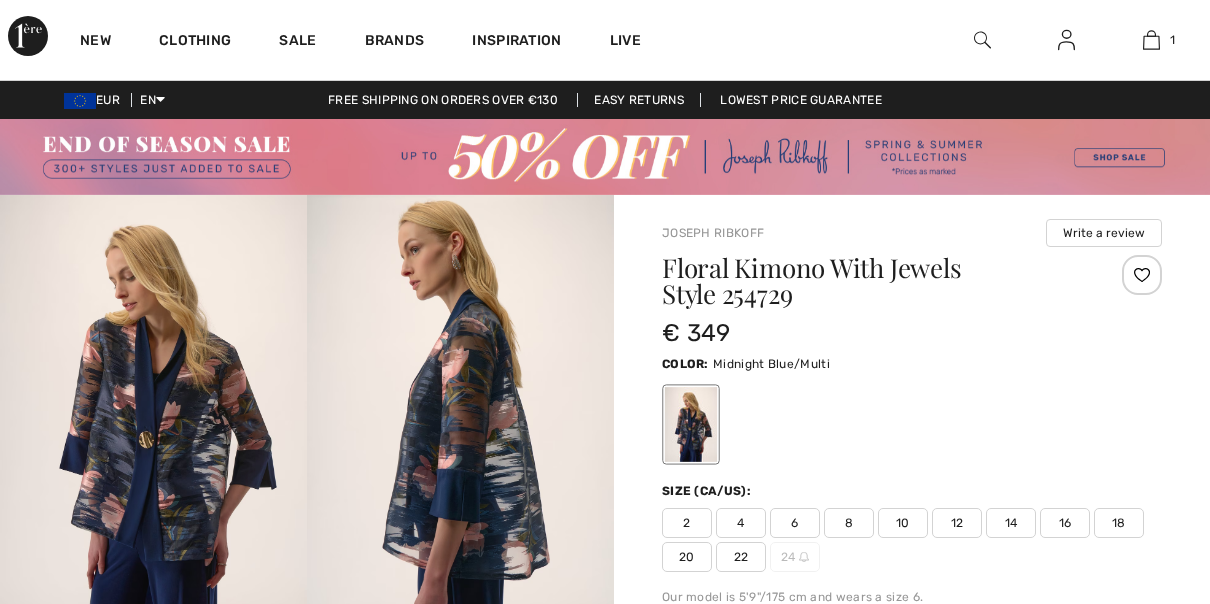 scroll, scrollTop: 0, scrollLeft: 0, axis: both 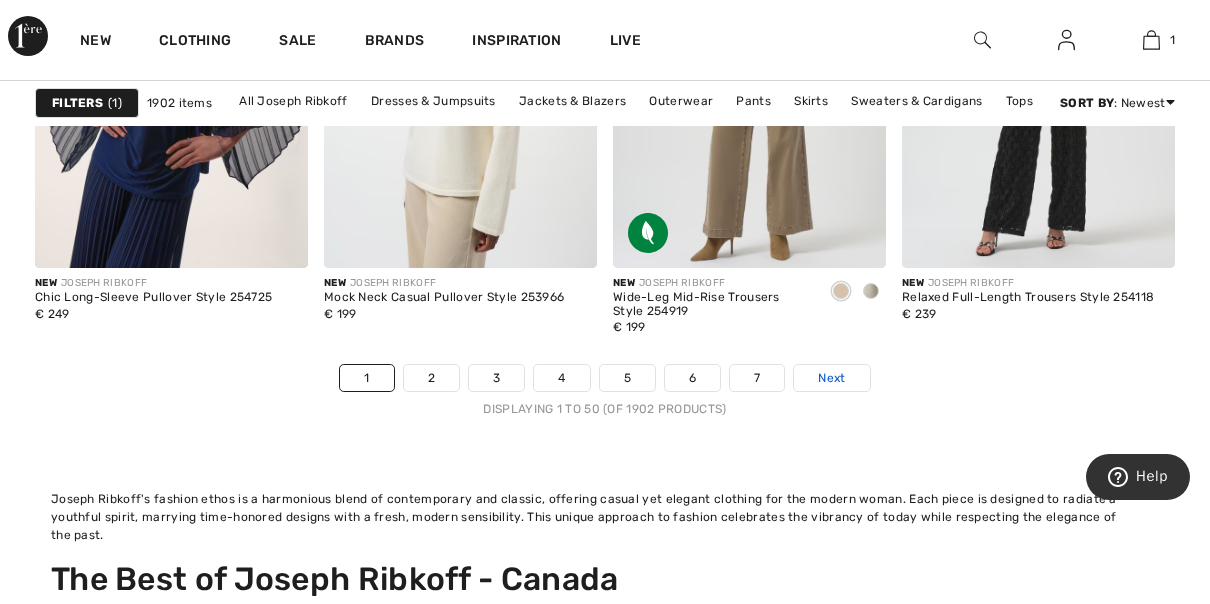 click on "Next" at bounding box center (831, 378) 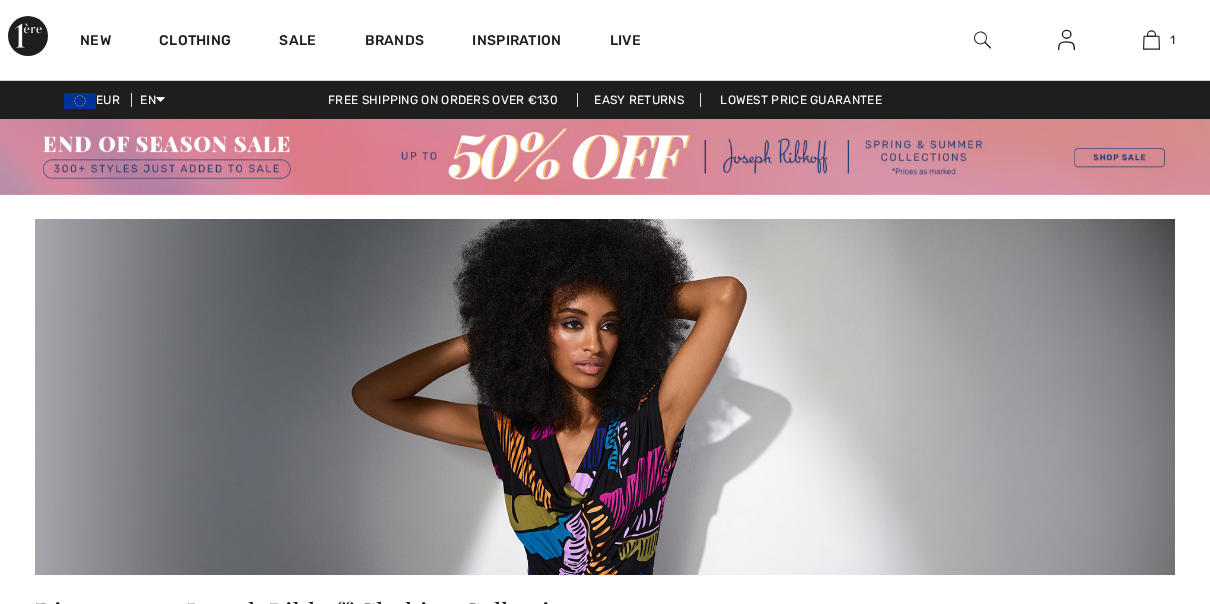 scroll, scrollTop: 0, scrollLeft: 0, axis: both 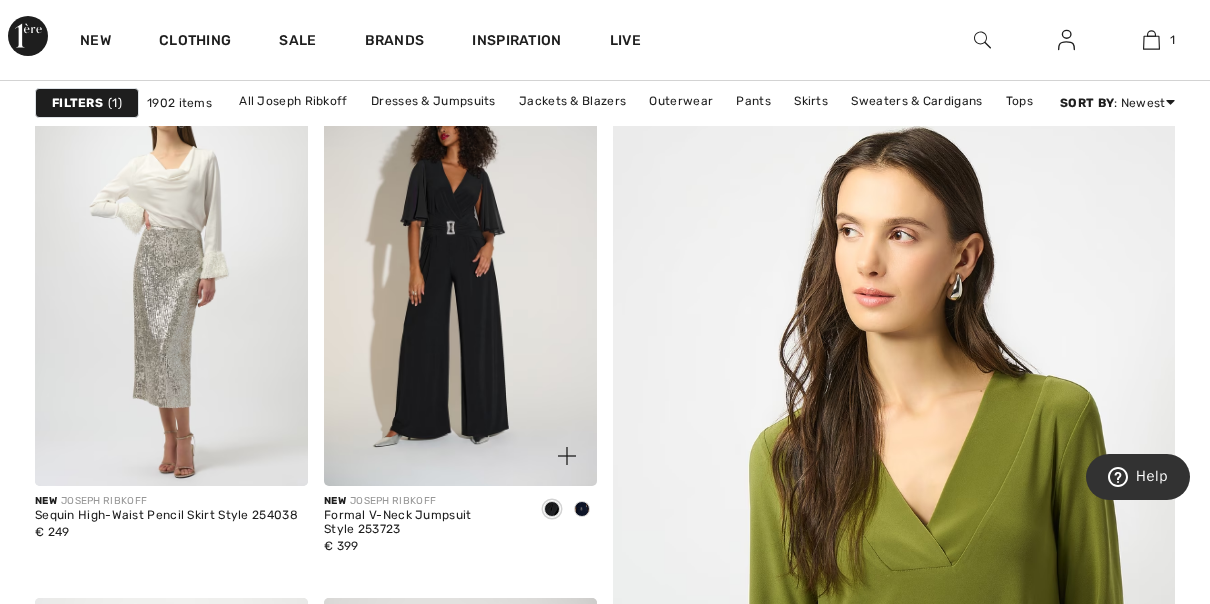 click at bounding box center [460, 282] 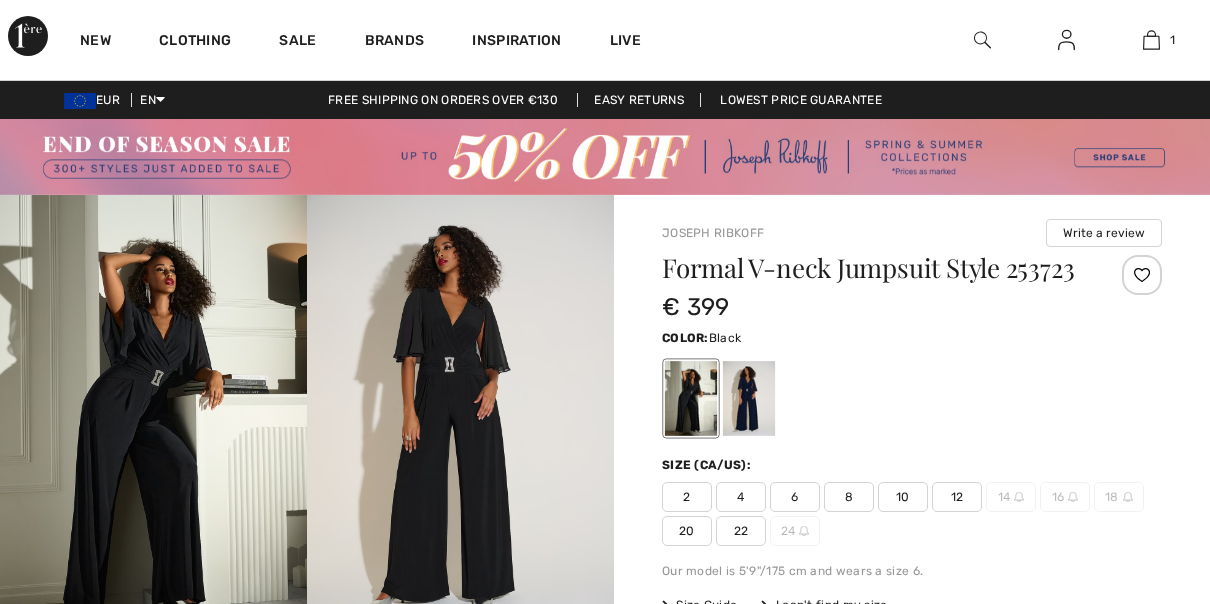 scroll, scrollTop: 0, scrollLeft: 0, axis: both 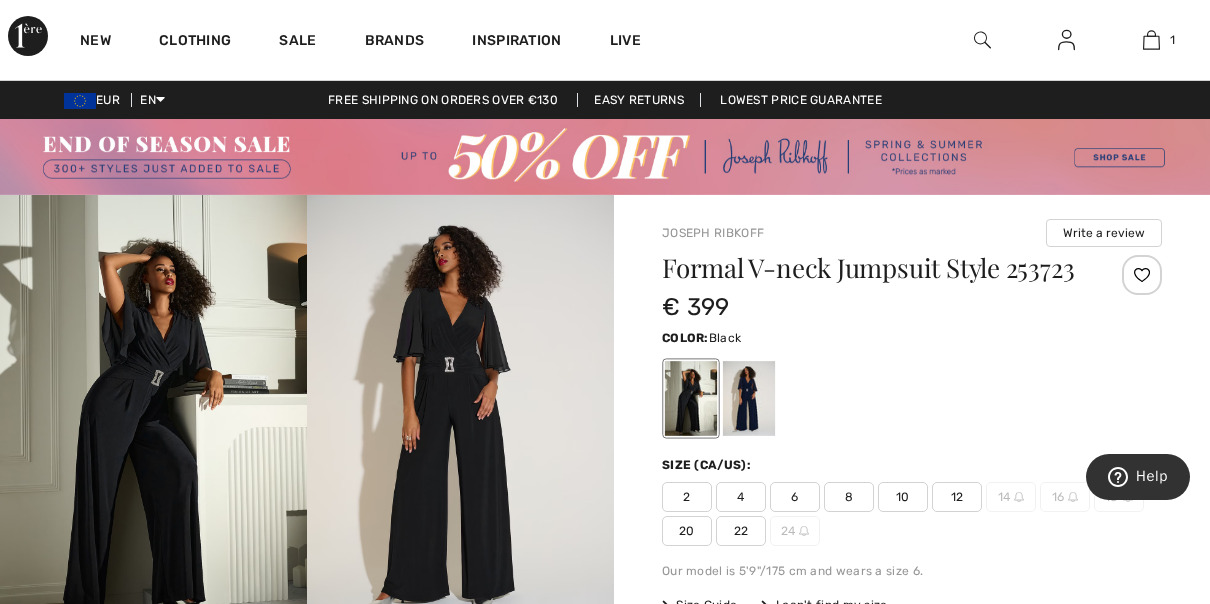 click at bounding box center (460, 425) 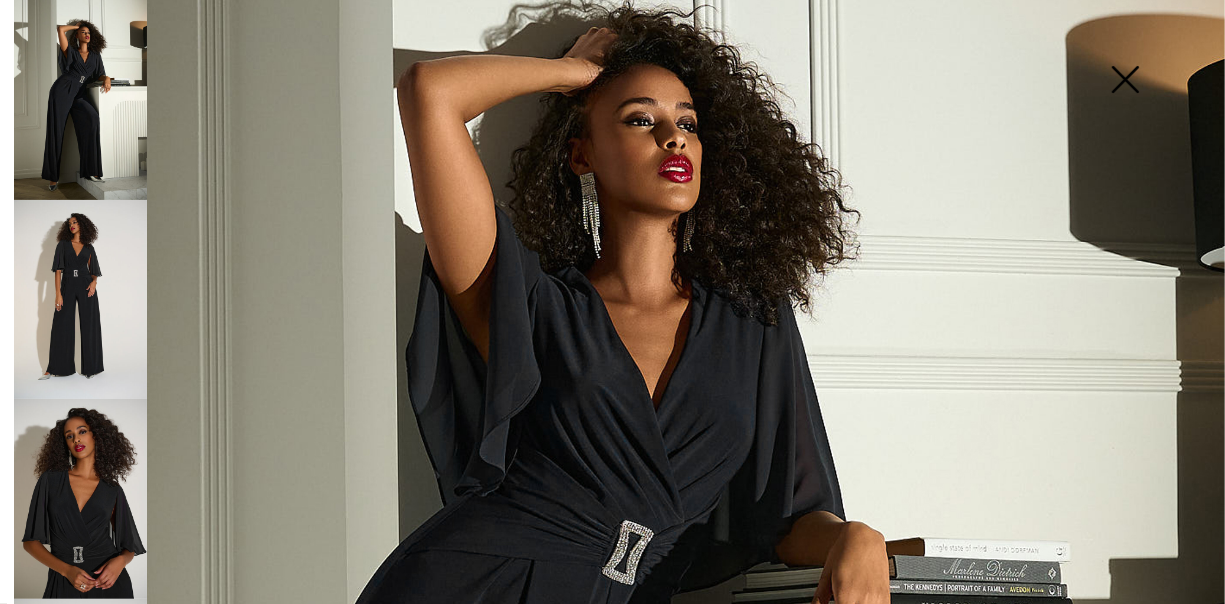 scroll, scrollTop: 156, scrollLeft: 0, axis: vertical 